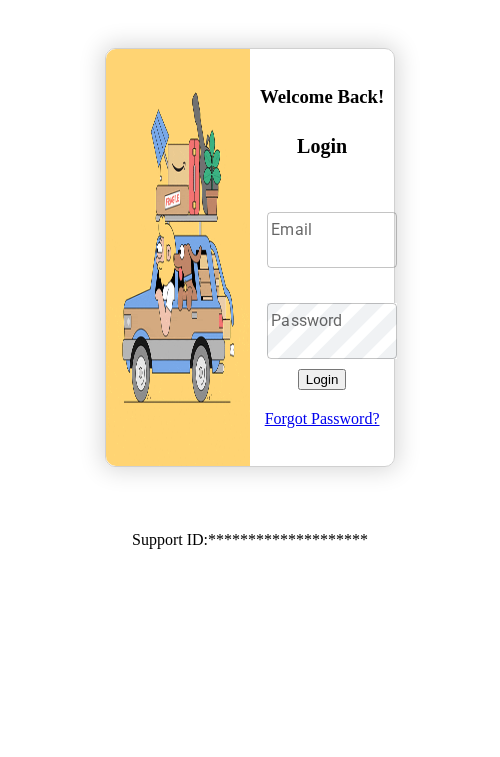 scroll, scrollTop: 0, scrollLeft: 0, axis: both 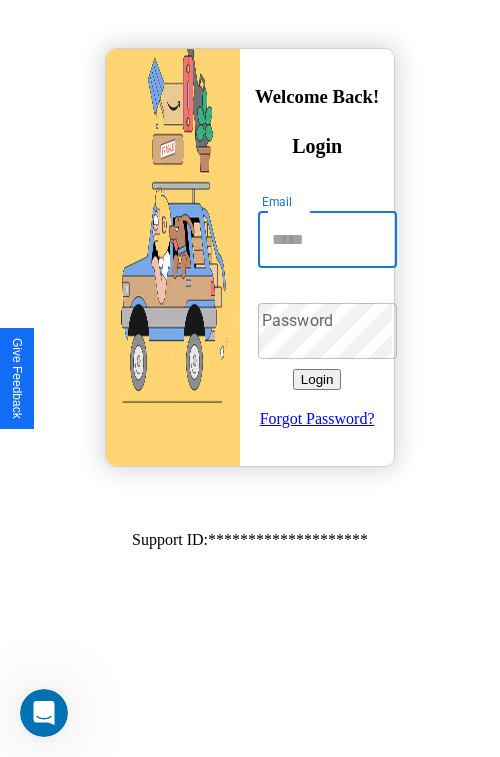 click on "Email" at bounding box center (327, 240) 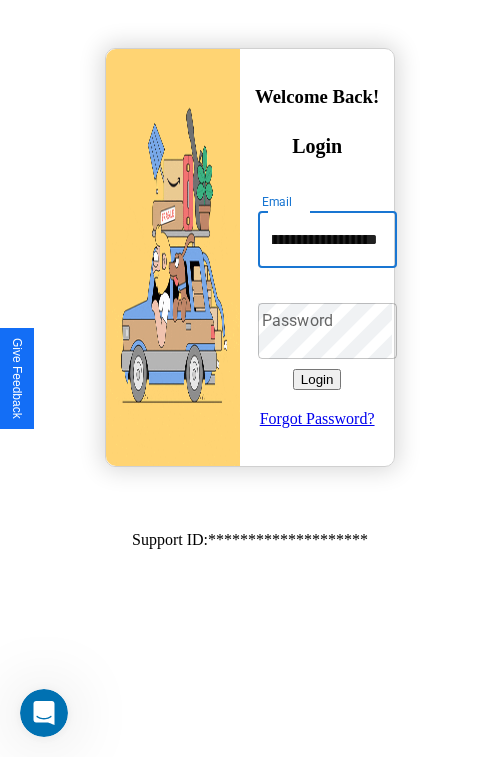 scroll, scrollTop: 0, scrollLeft: 62, axis: horizontal 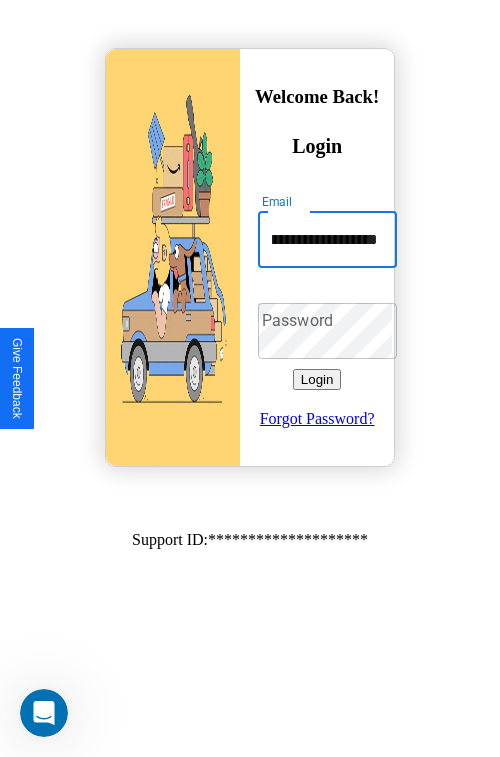 type on "**********" 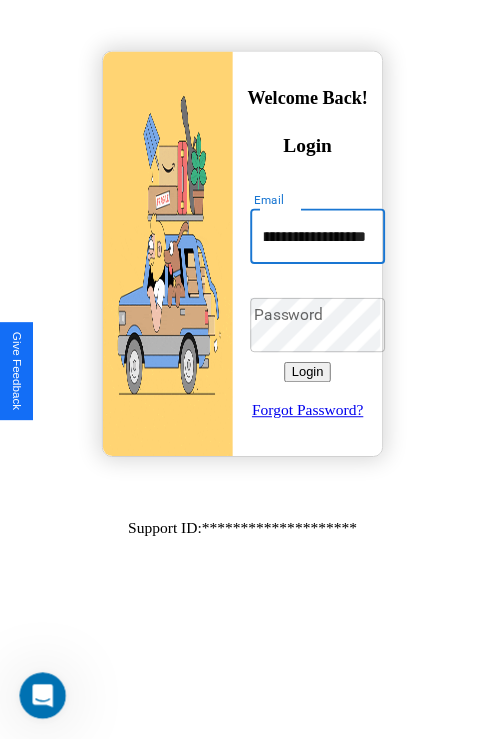 scroll, scrollTop: 0, scrollLeft: 0, axis: both 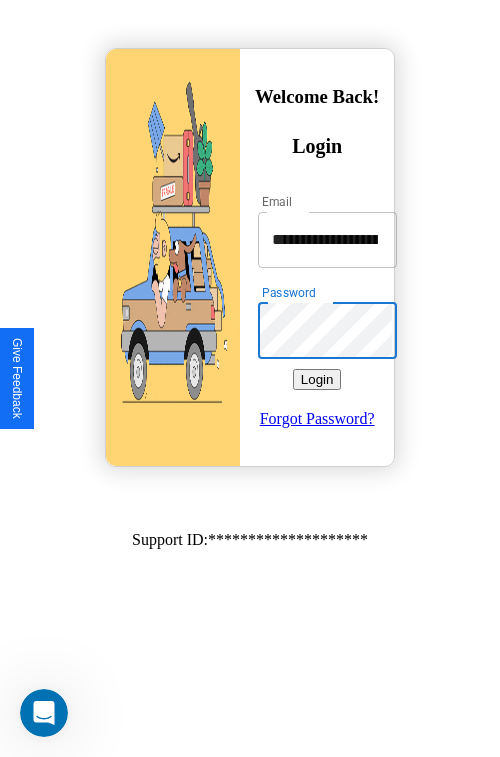 click on "Login" at bounding box center [317, 379] 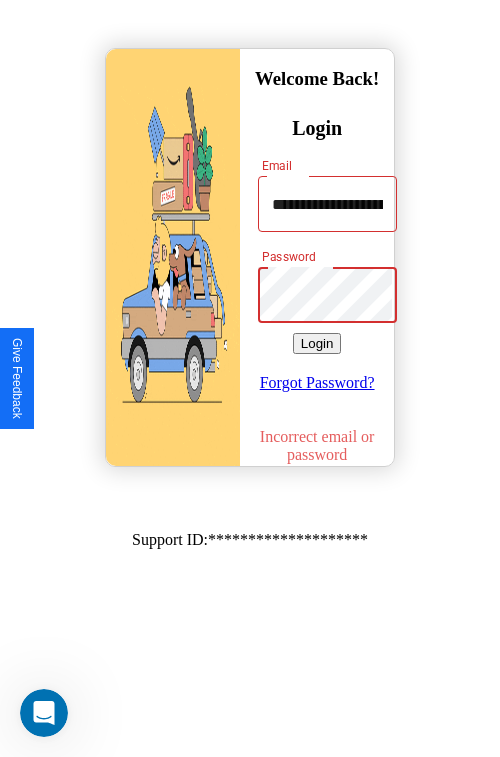 click on "Login" at bounding box center (317, 343) 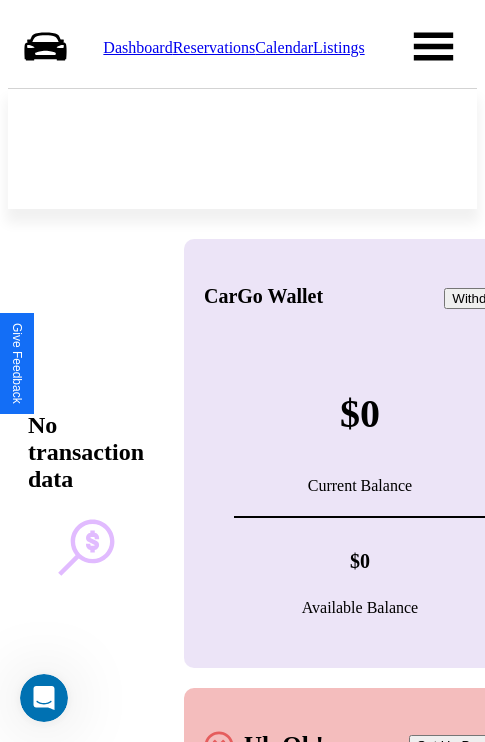 scroll, scrollTop: 0, scrollLeft: 0, axis: both 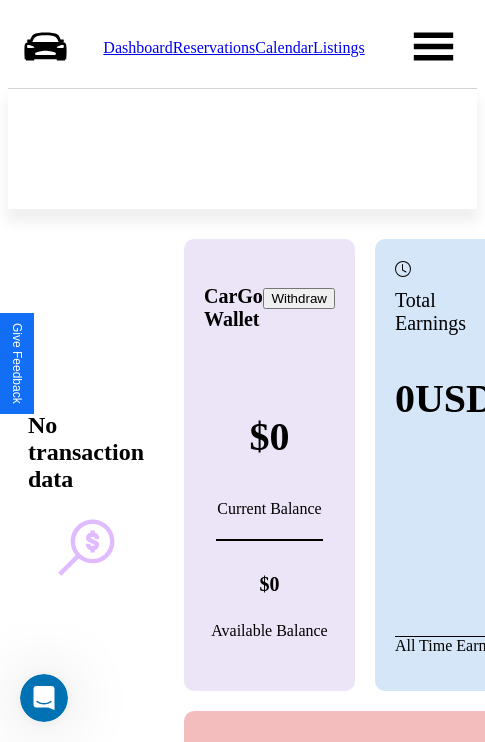 click on "Calendar" at bounding box center (284, 47) 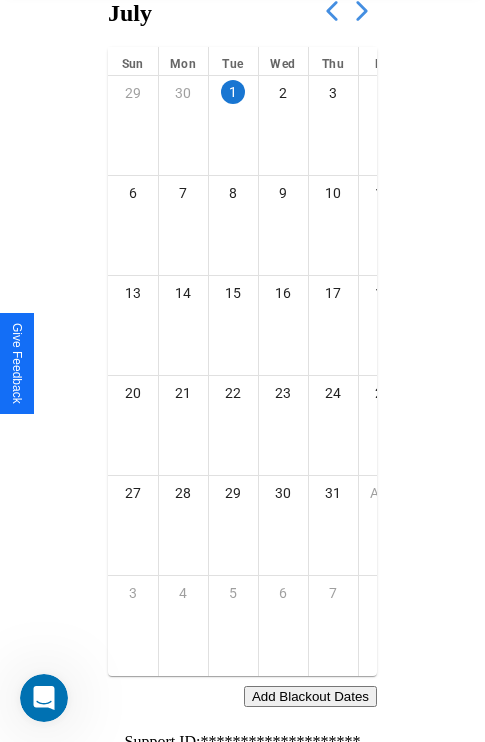 scroll, scrollTop: 242, scrollLeft: 0, axis: vertical 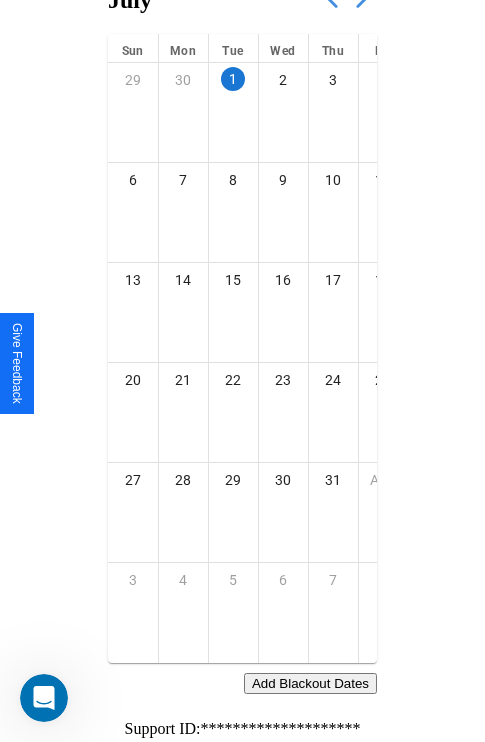 click on "Add Blackout Dates" at bounding box center (310, 683) 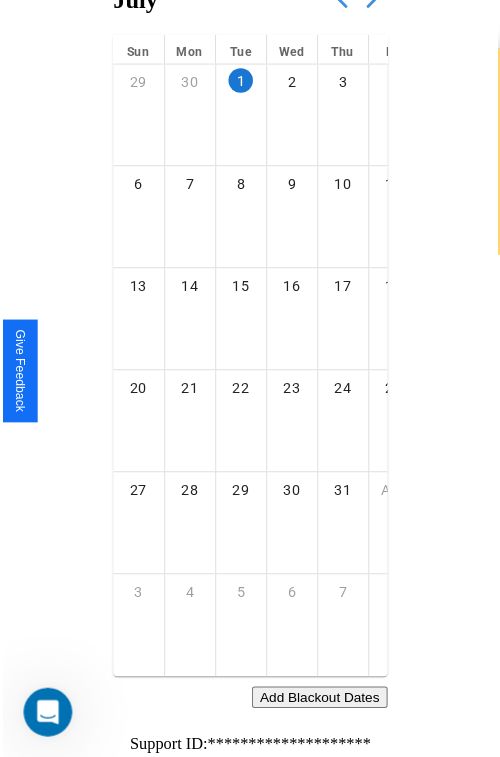 scroll, scrollTop: 227, scrollLeft: 0, axis: vertical 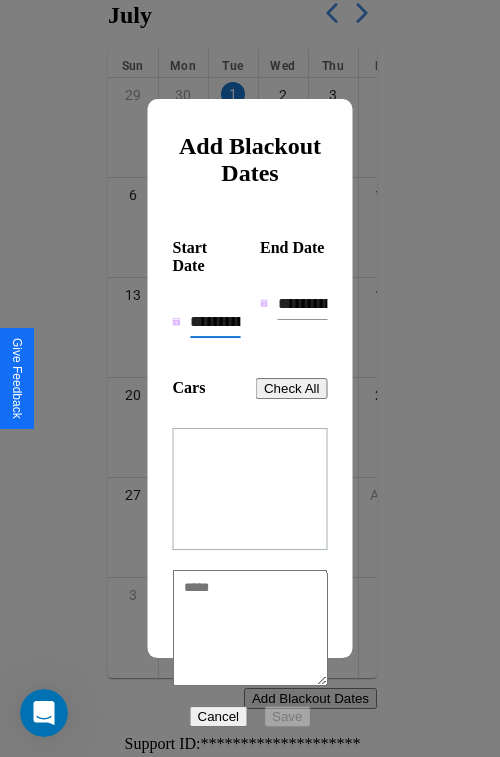 click on "**********" at bounding box center (215, 322) 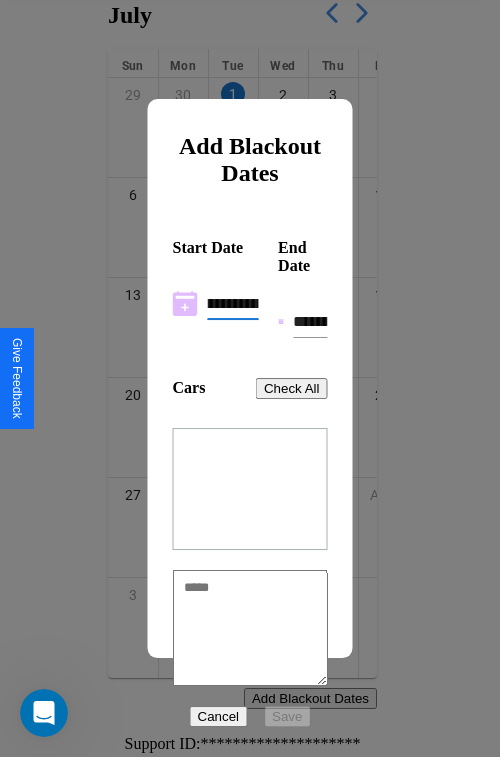 scroll, scrollTop: 0, scrollLeft: 37, axis: horizontal 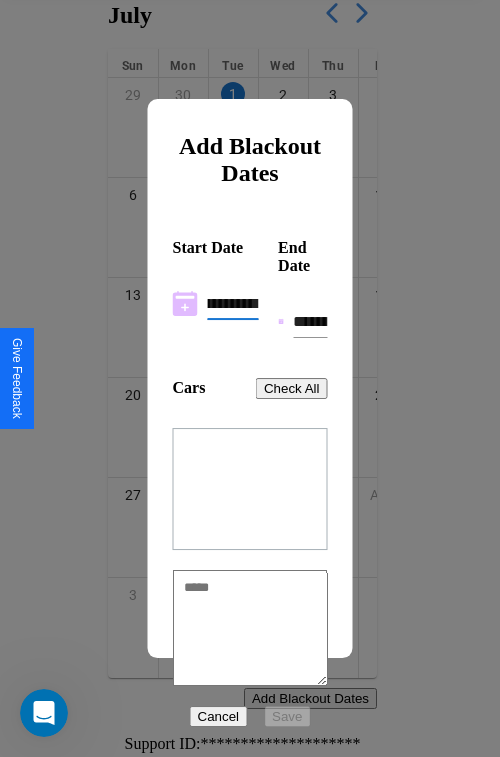 type on "**********" 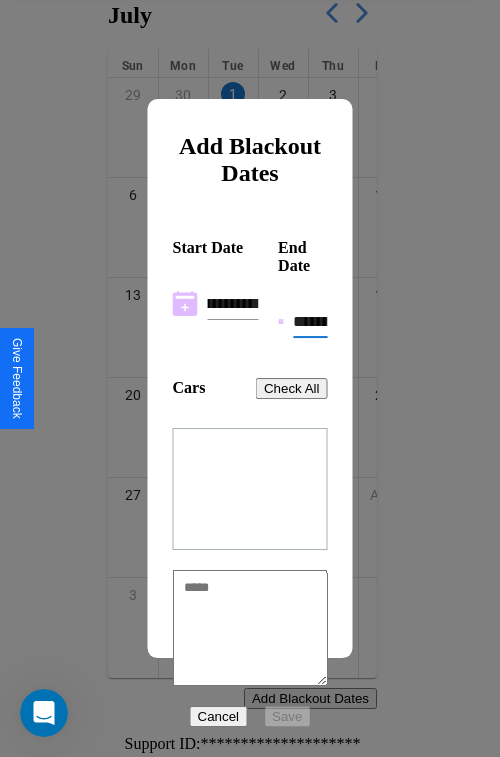 scroll, scrollTop: 0, scrollLeft: 0, axis: both 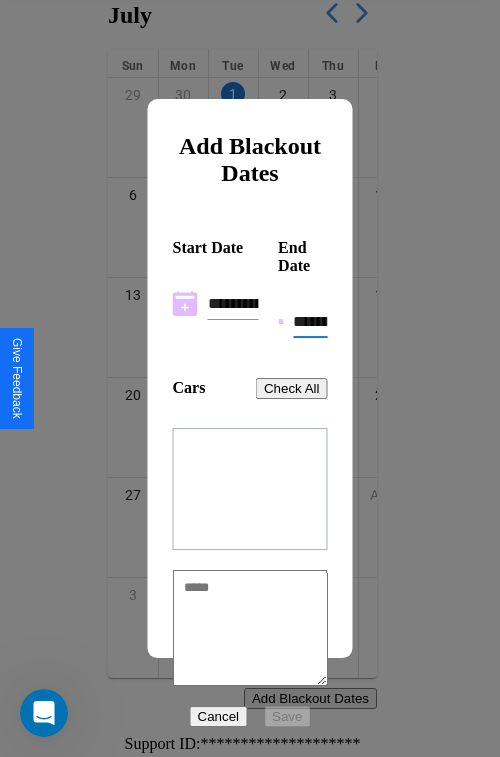 click on "**********" at bounding box center [310, 322] 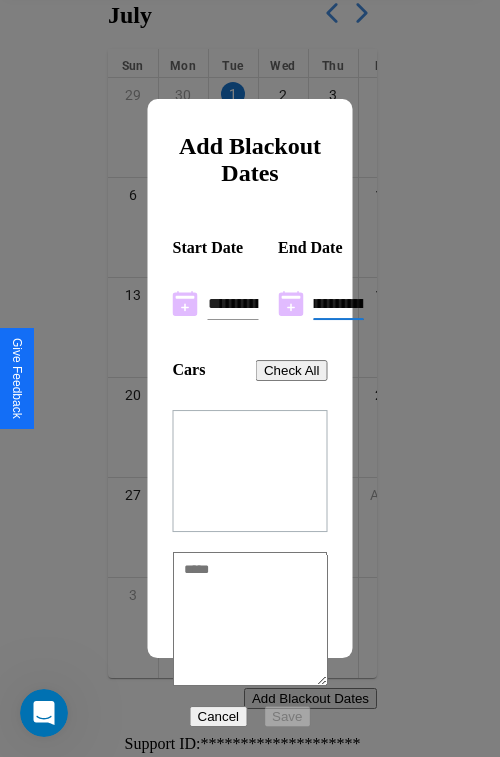 scroll, scrollTop: 0, scrollLeft: 37, axis: horizontal 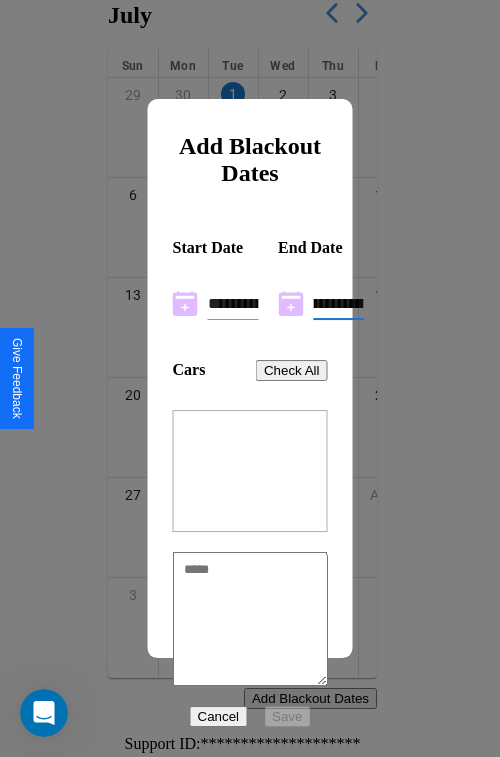 type on "**********" 